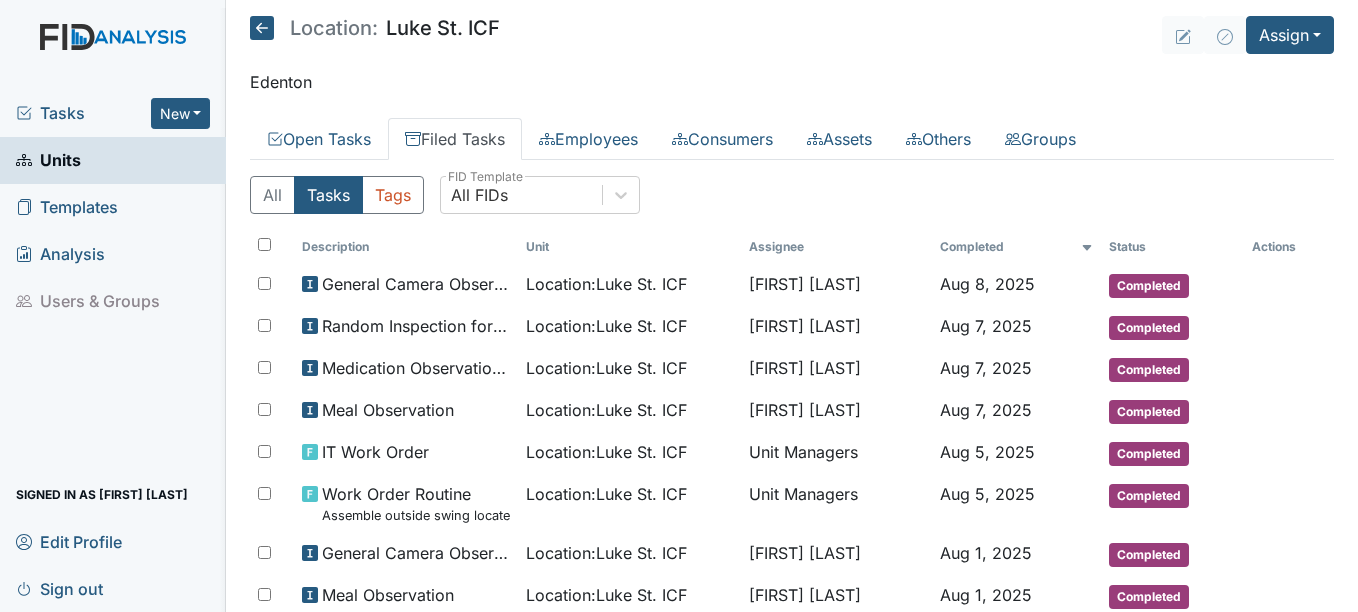 scroll, scrollTop: 0, scrollLeft: 0, axis: both 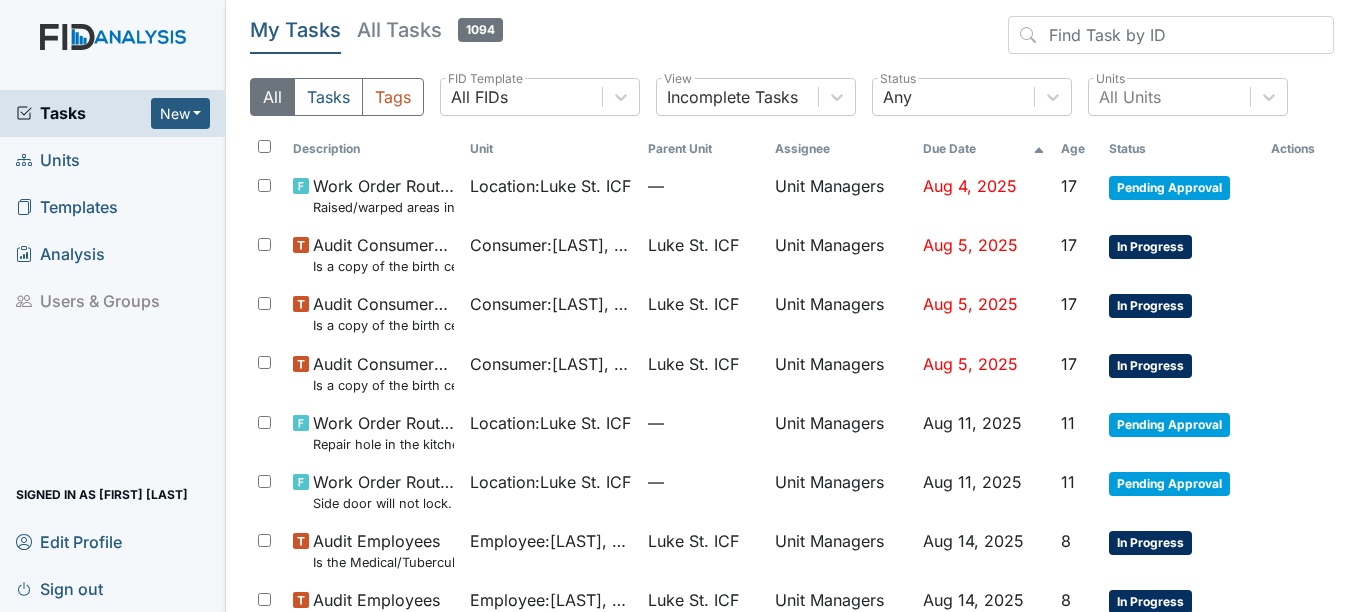 click on "Units" at bounding box center (48, 160) 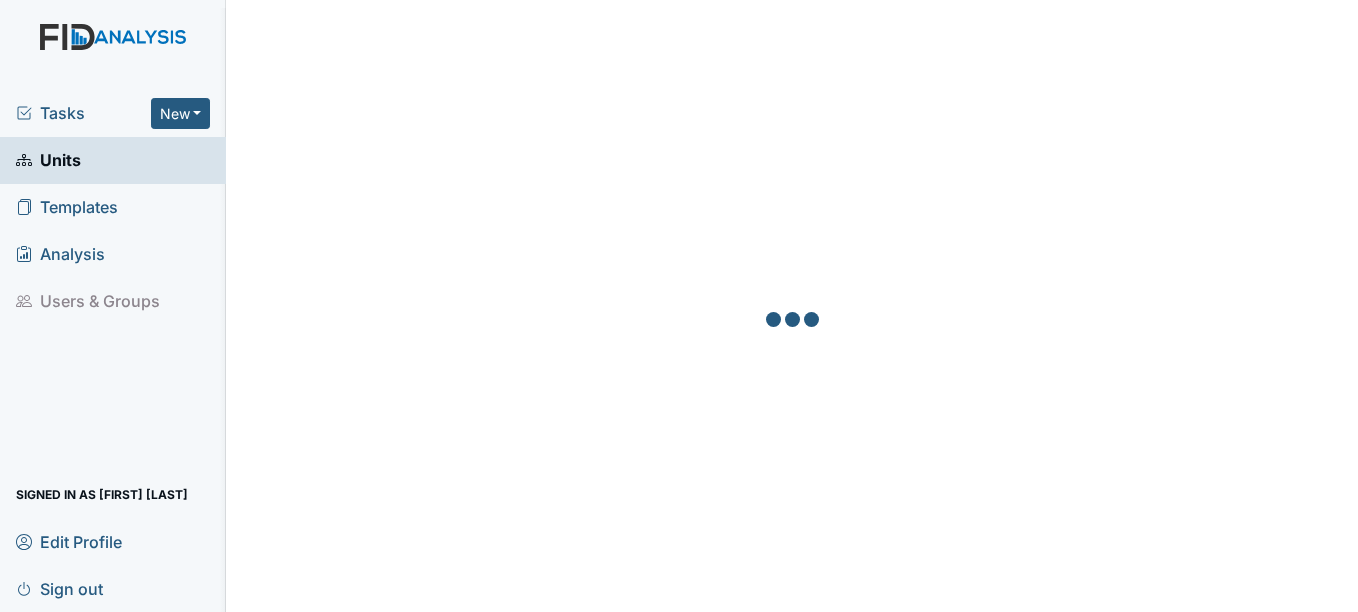 scroll, scrollTop: 0, scrollLeft: 0, axis: both 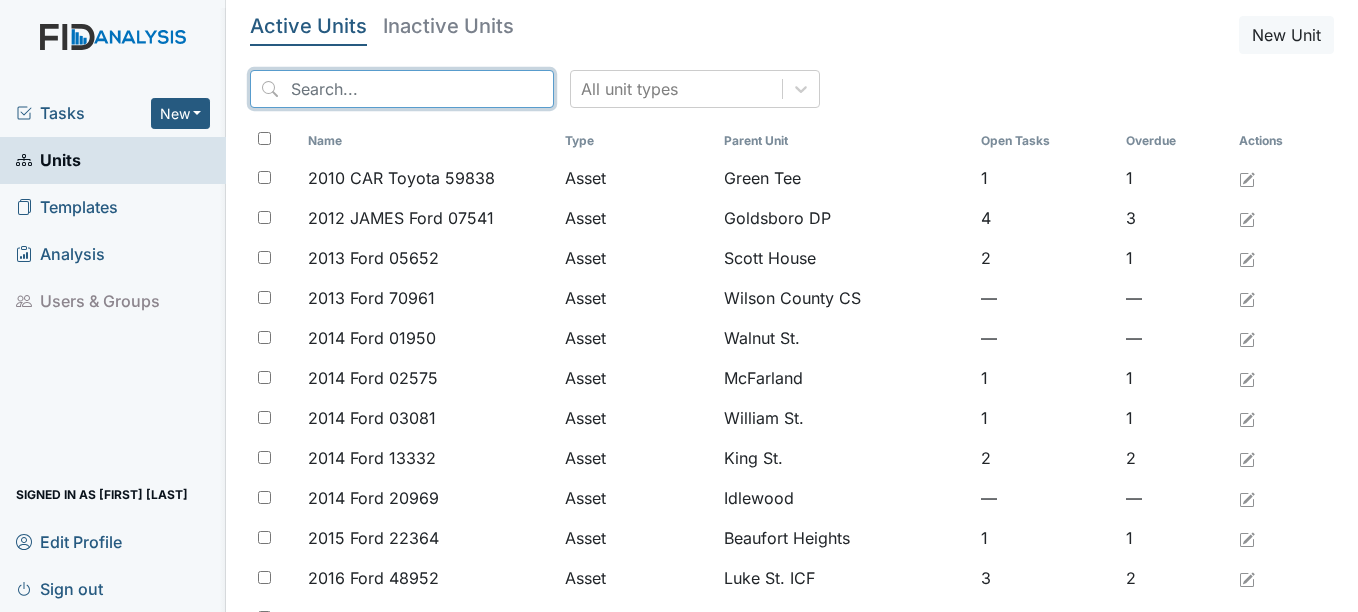 click at bounding box center [402, 89] 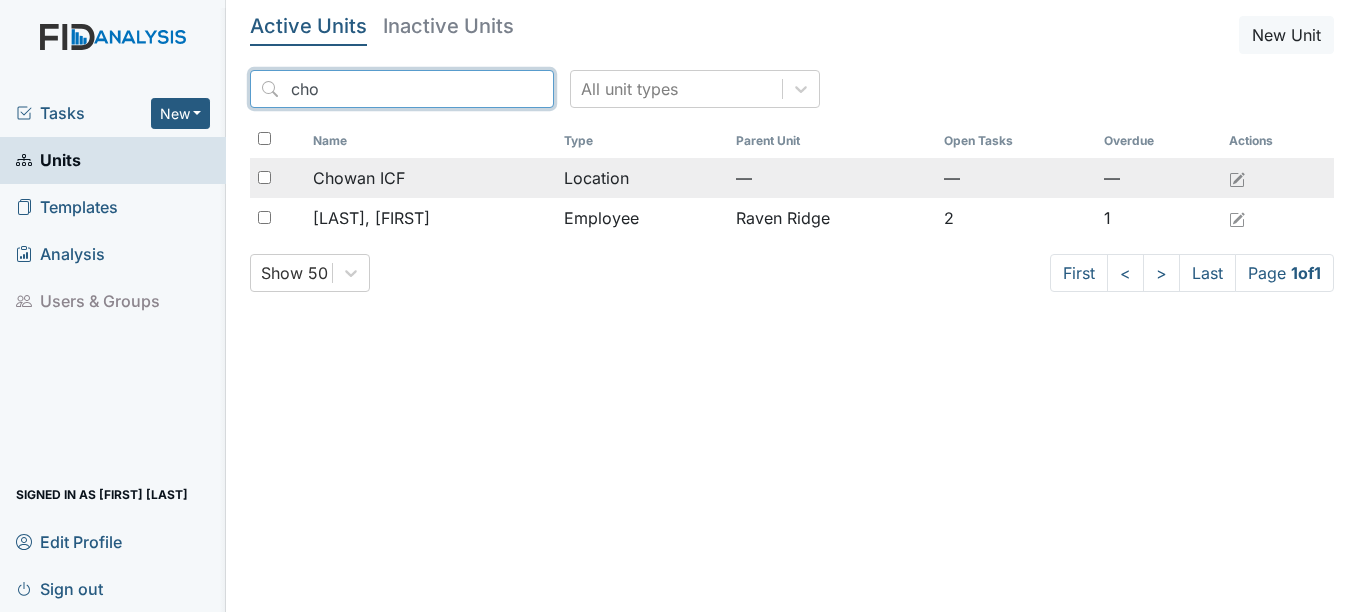 type on "cho" 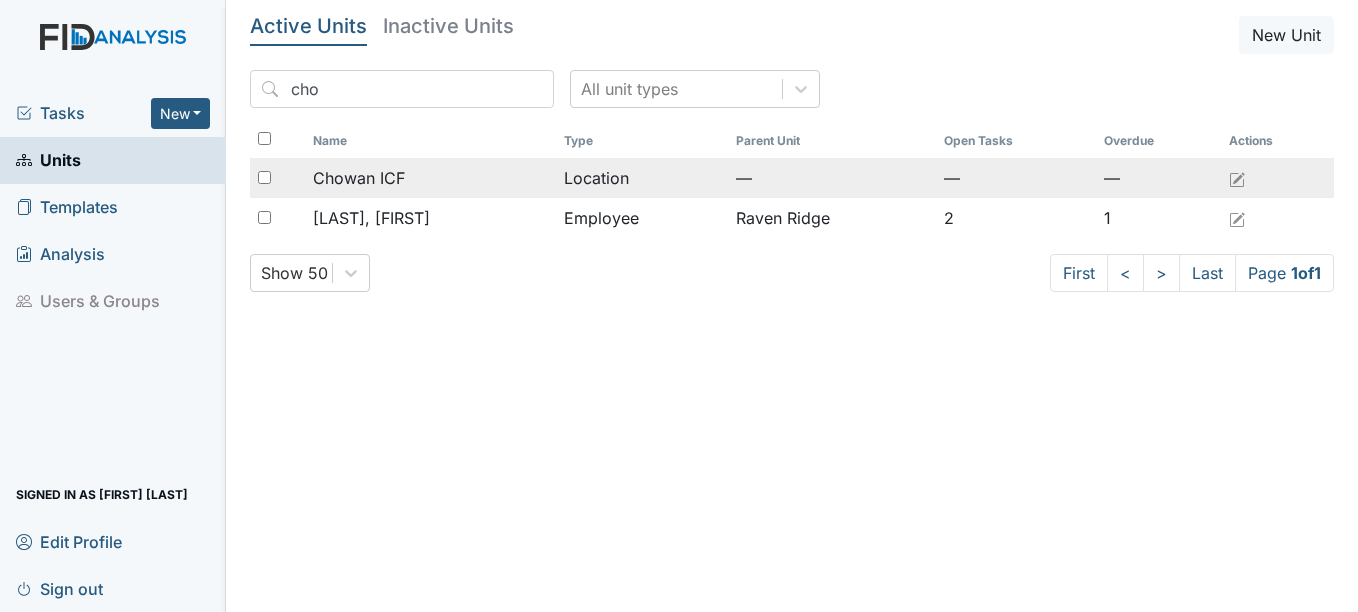 click on "Chowan ICF" at bounding box center [359, 178] 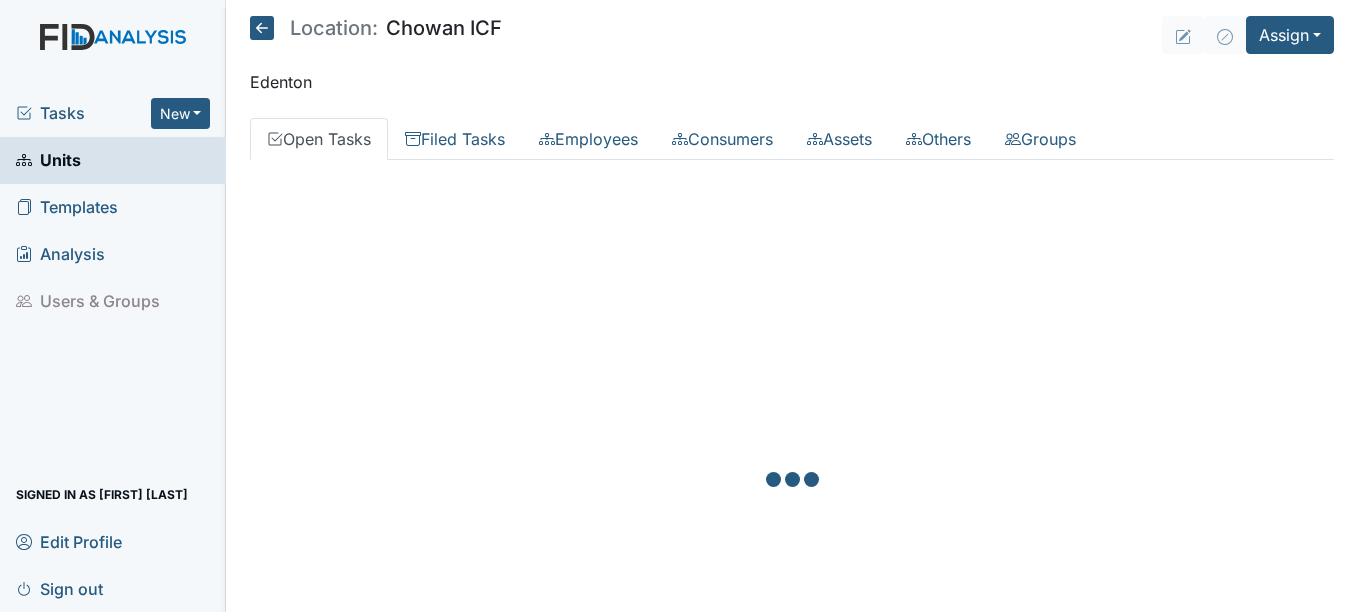 scroll, scrollTop: 0, scrollLeft: 0, axis: both 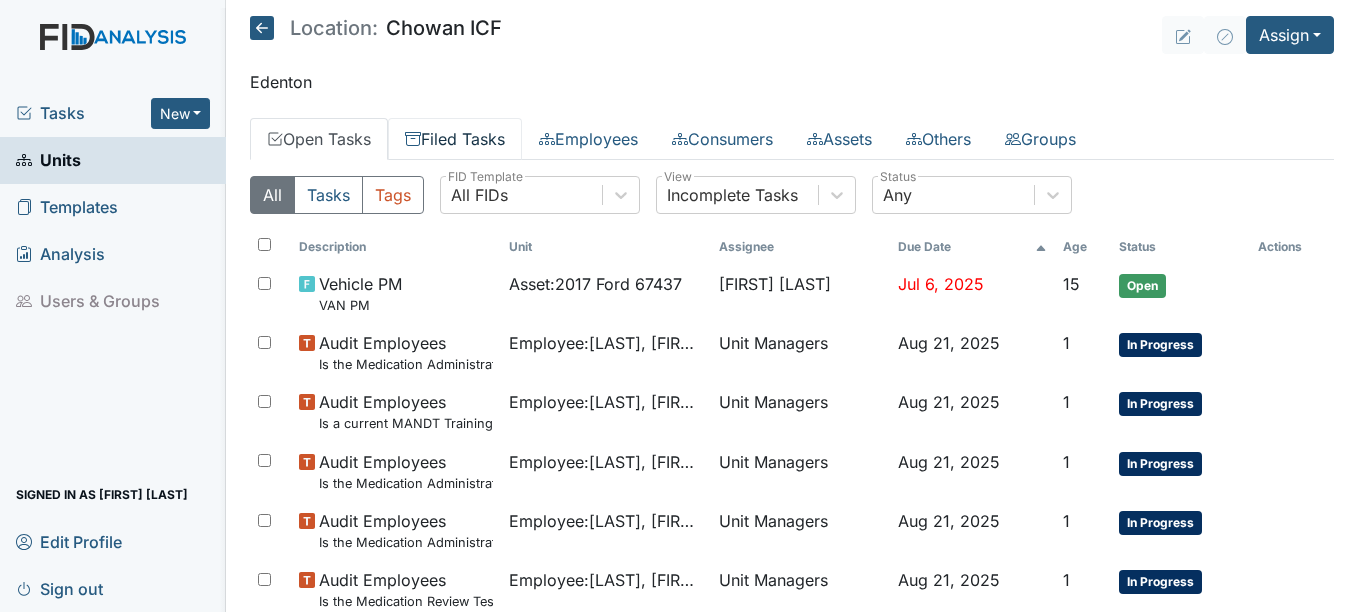 click on "Filed Tasks" at bounding box center [455, 139] 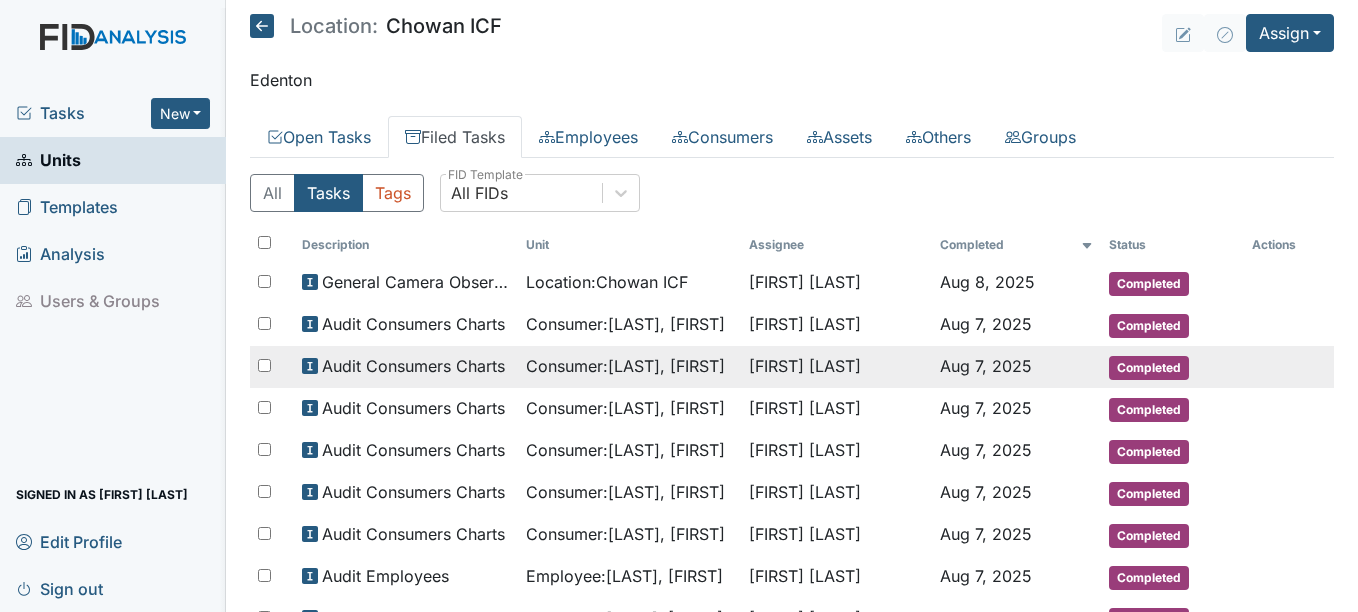 scroll, scrollTop: 0, scrollLeft: 0, axis: both 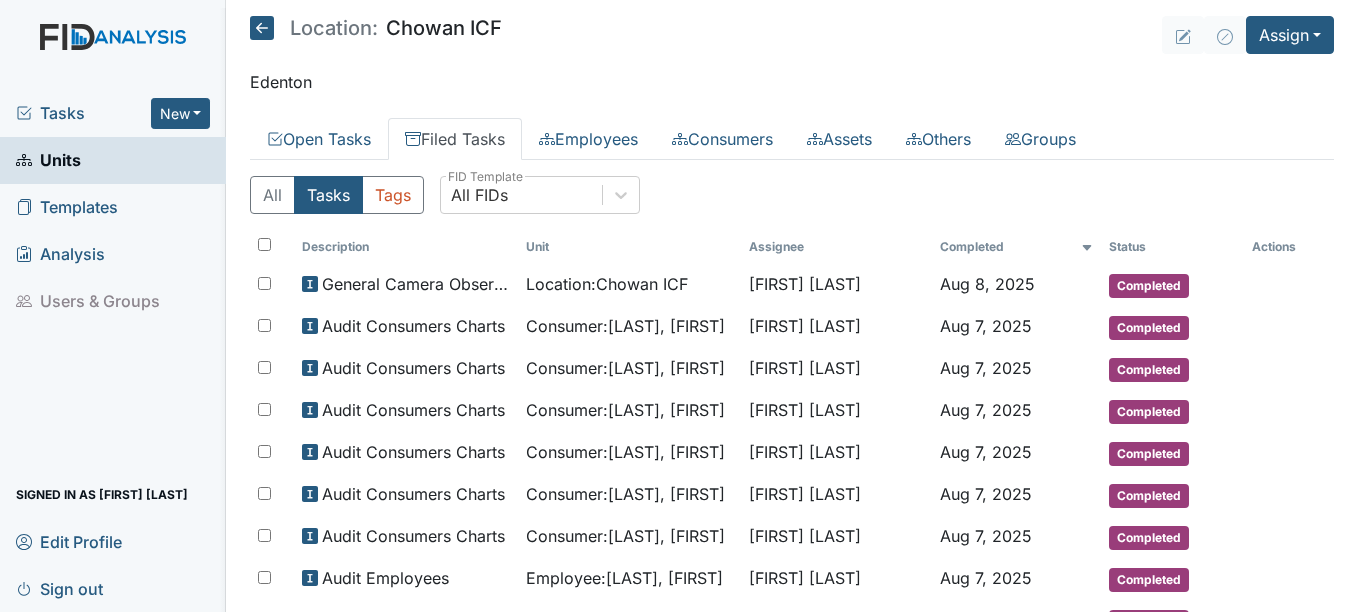 click on "Filed Tasks" at bounding box center [455, 139] 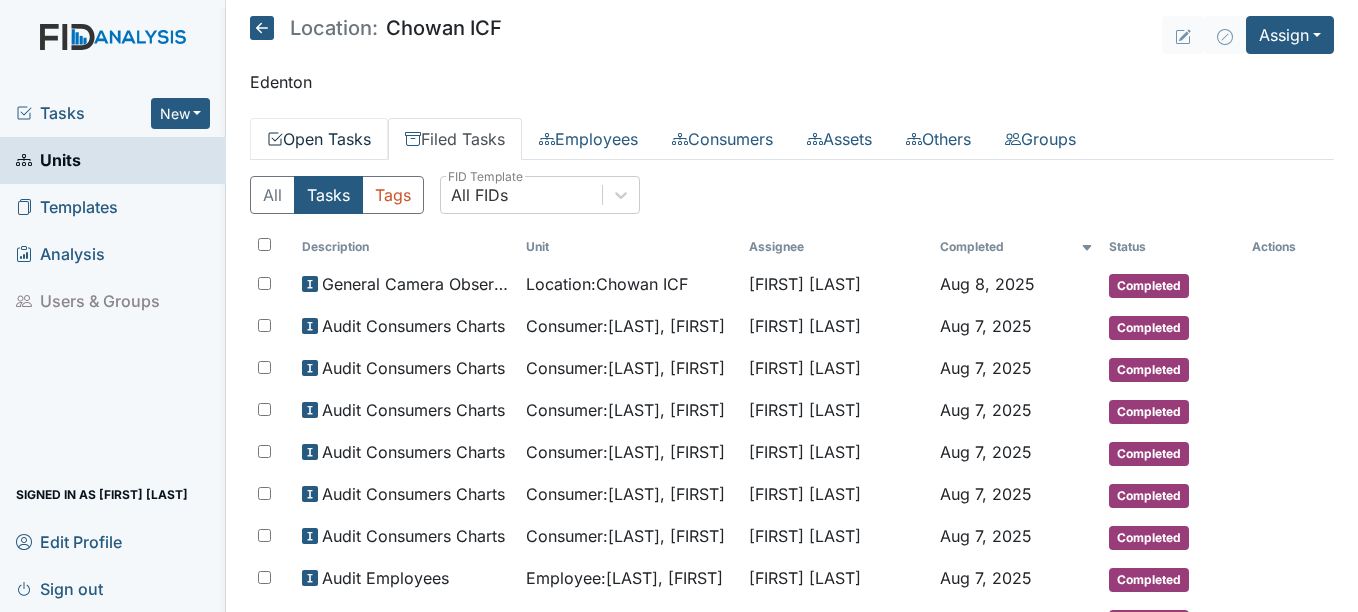 click on "Open Tasks" at bounding box center [319, 139] 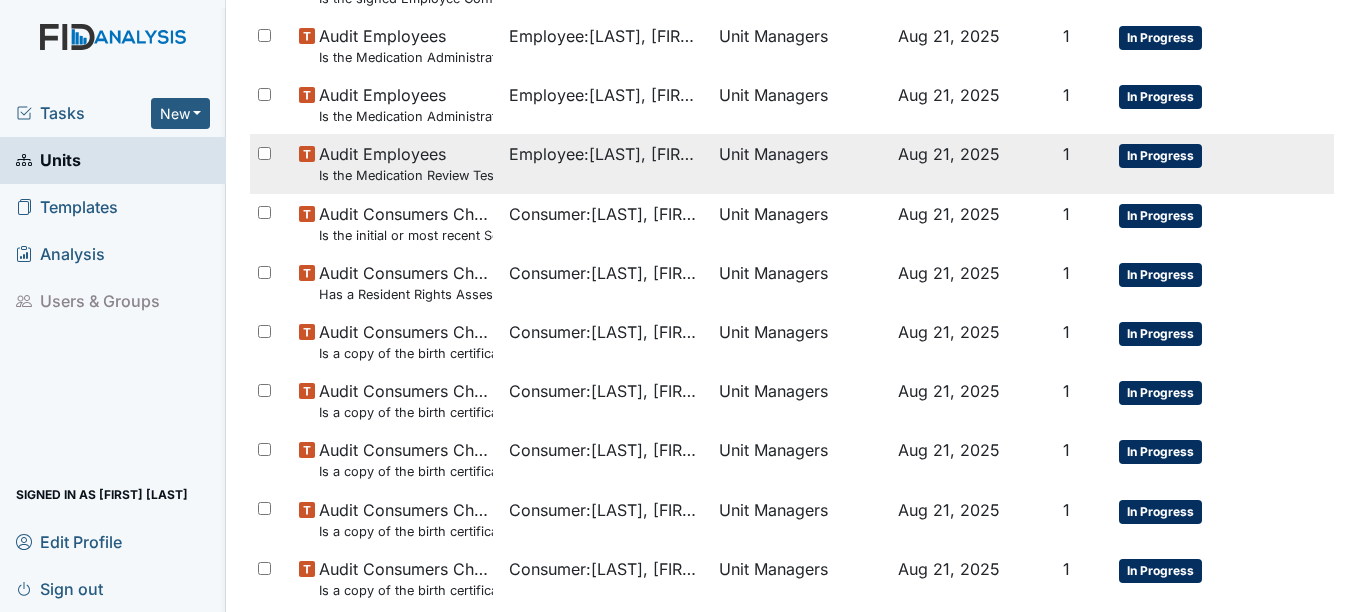 scroll, scrollTop: 900, scrollLeft: 0, axis: vertical 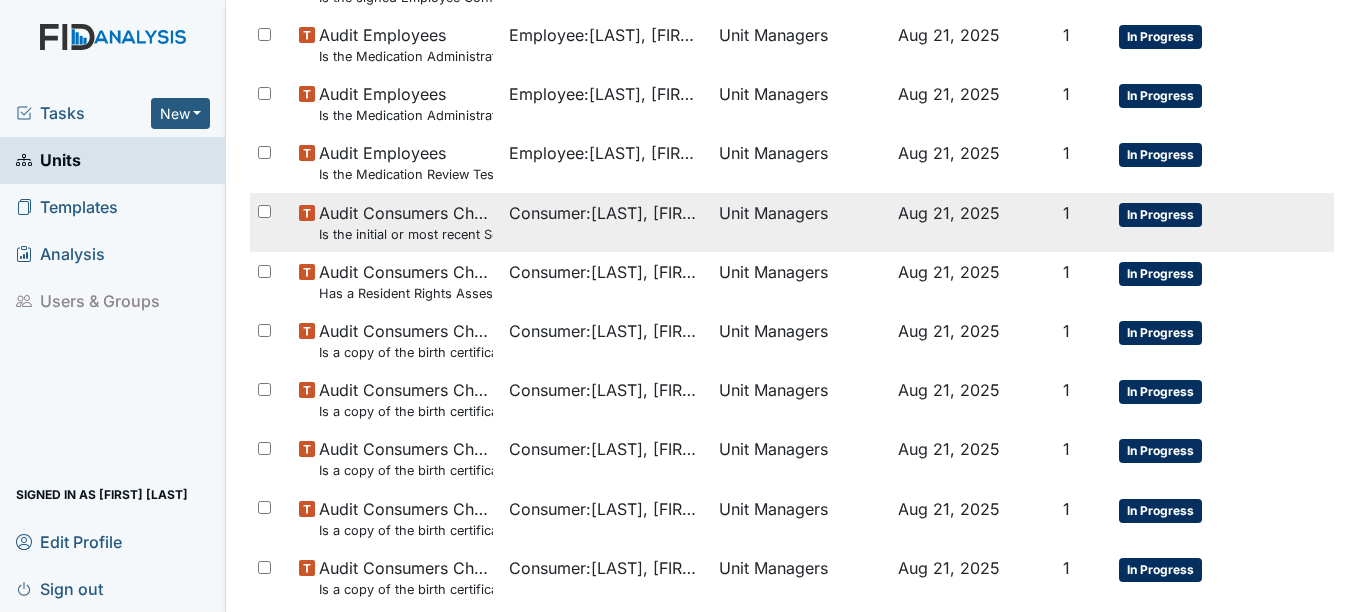 click on "In Progress" at bounding box center (1160, 215) 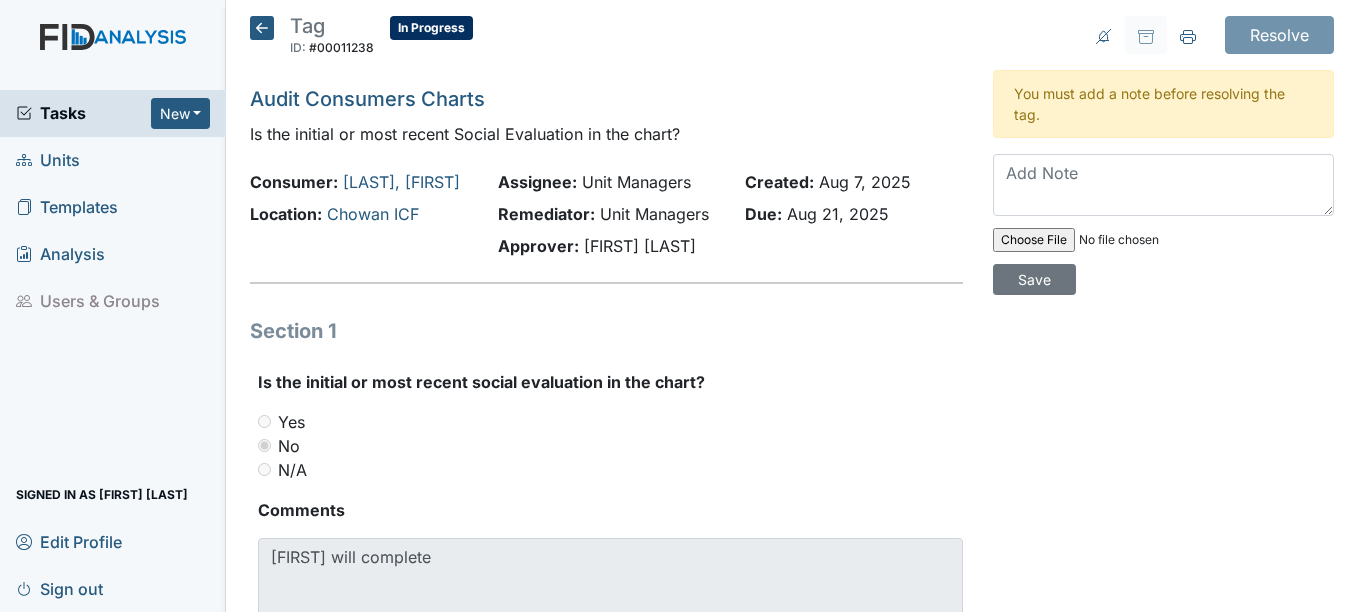 scroll, scrollTop: 0, scrollLeft: 0, axis: both 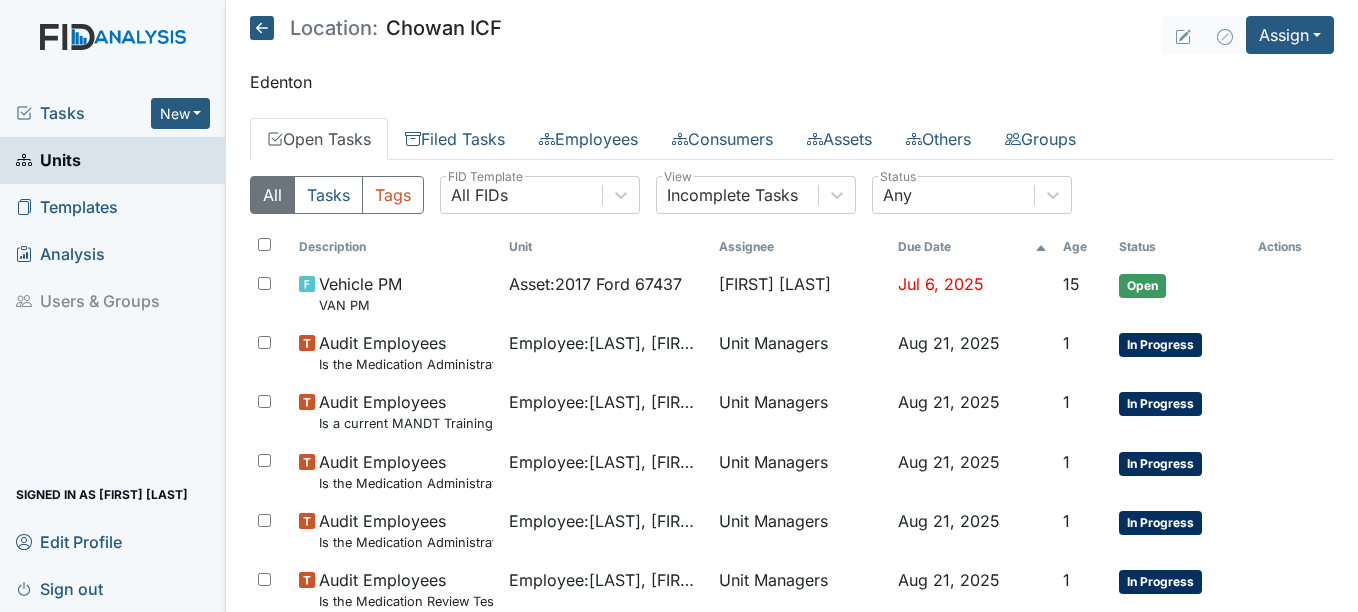 click 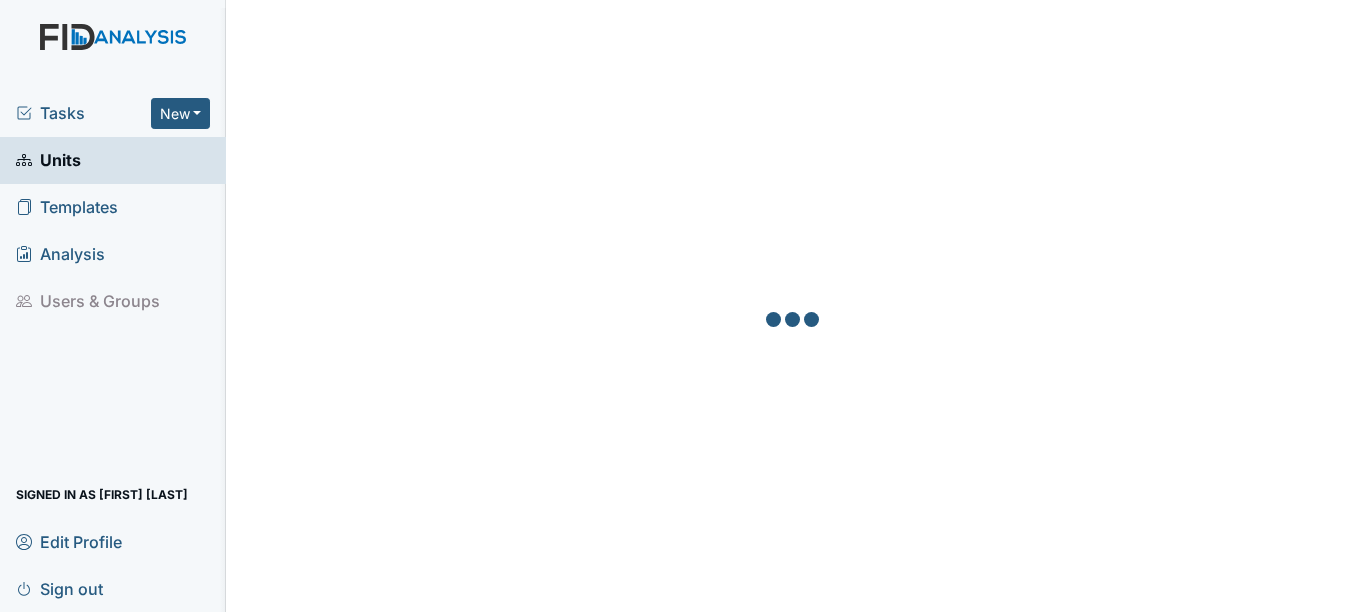 scroll, scrollTop: 0, scrollLeft: 0, axis: both 